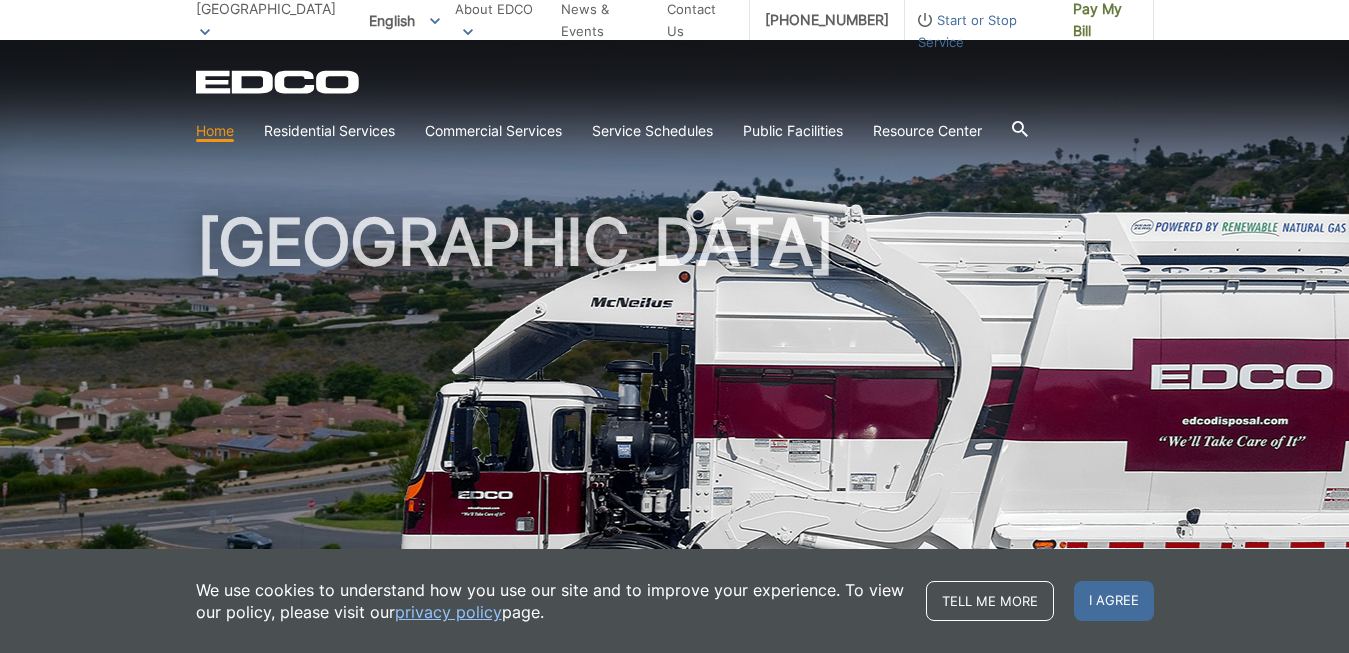scroll, scrollTop: 0, scrollLeft: 0, axis: both 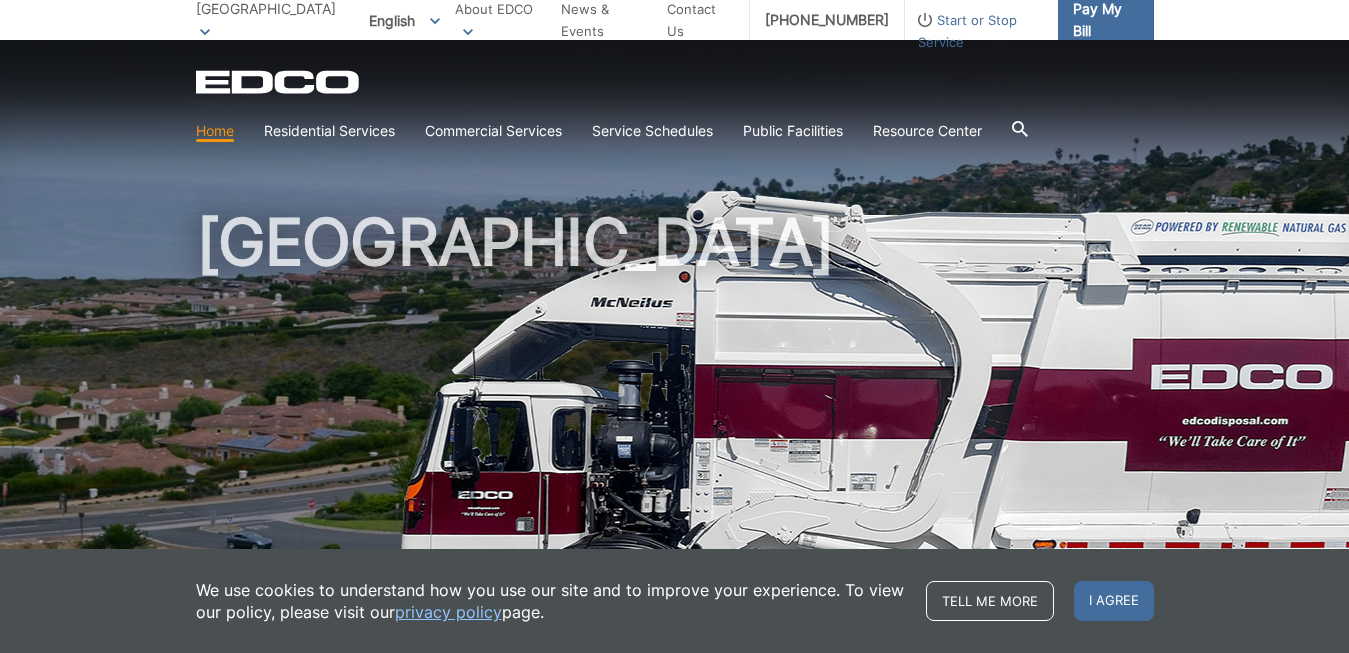 click on "Pay My Bill" at bounding box center (1105, 20) 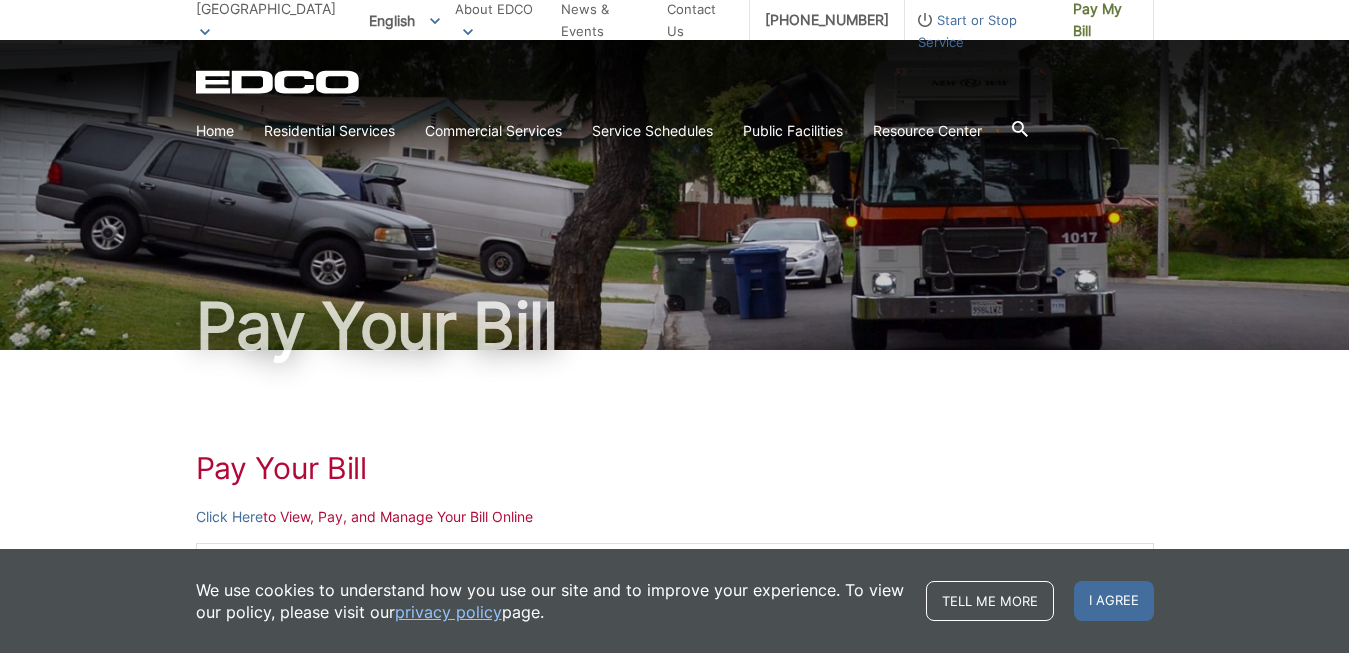 scroll, scrollTop: 0, scrollLeft: 0, axis: both 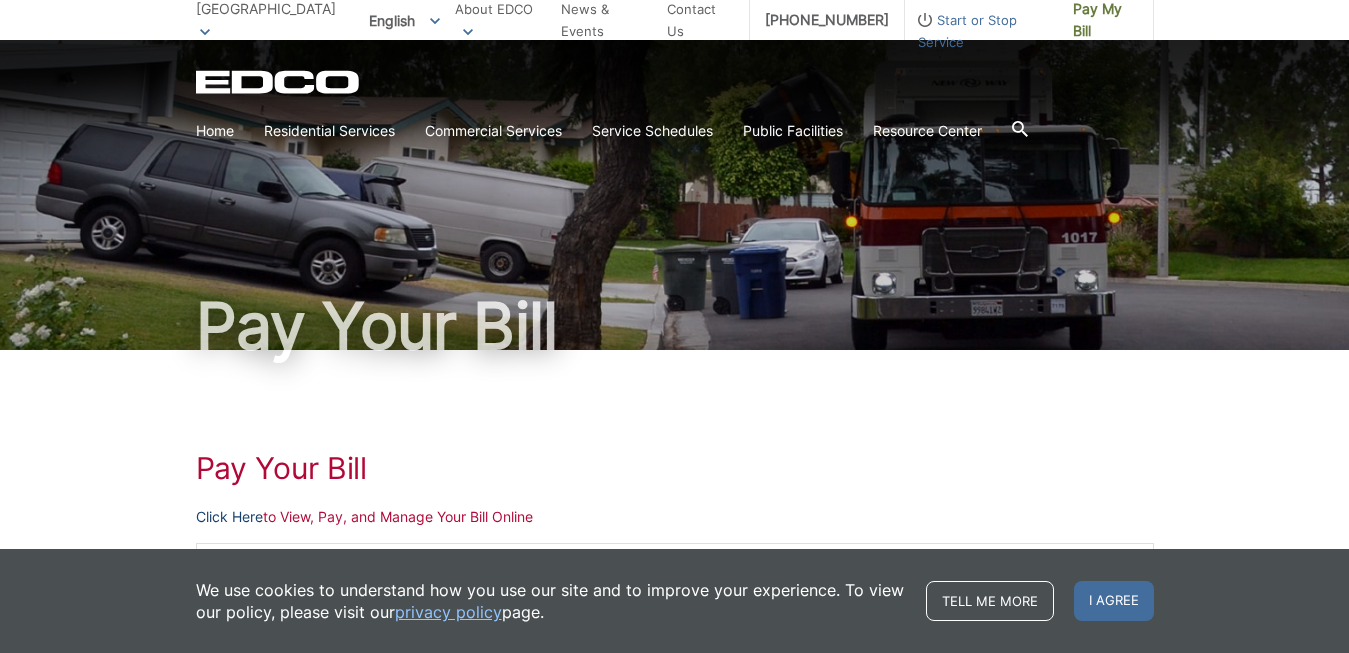 click on "Click Here" at bounding box center (229, 517) 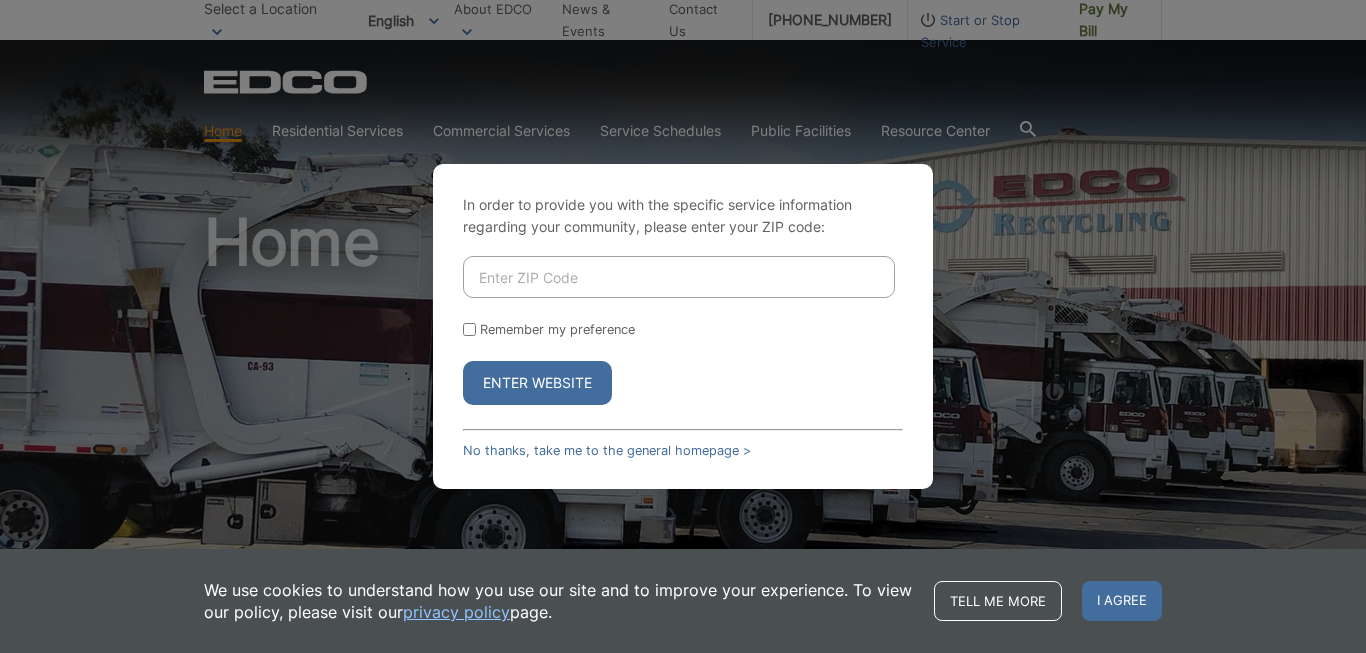 scroll, scrollTop: 0, scrollLeft: 0, axis: both 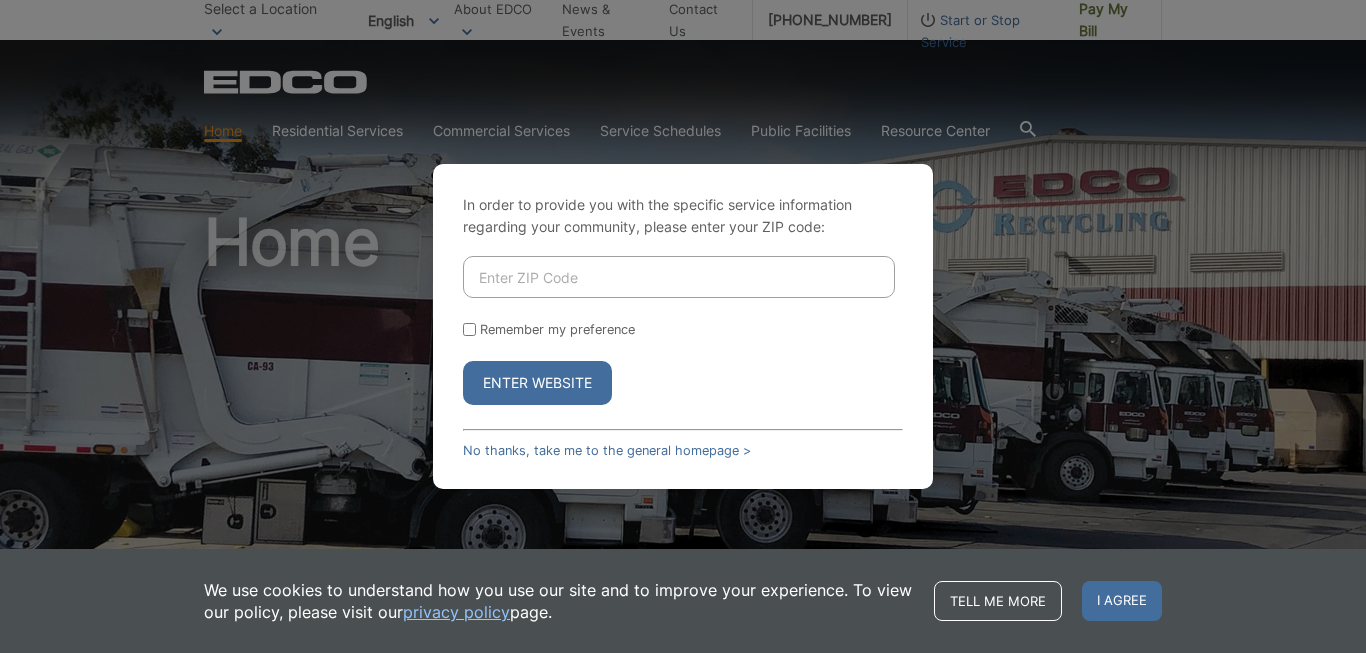 click on "In order to provide you with the specific service information regarding your community, please enter your ZIP code:
Remember my preference
Enter Website
No thanks, take me to the general homepage >
In order to provide you with the specific service information regarding your community, please select a region:
Remember my preference
Enter Website
No thanks, take me to the general homepage >
In order to provide you with the specific service information regarding your community, please enter your address:
Go
Remember my preference" at bounding box center [683, 326] 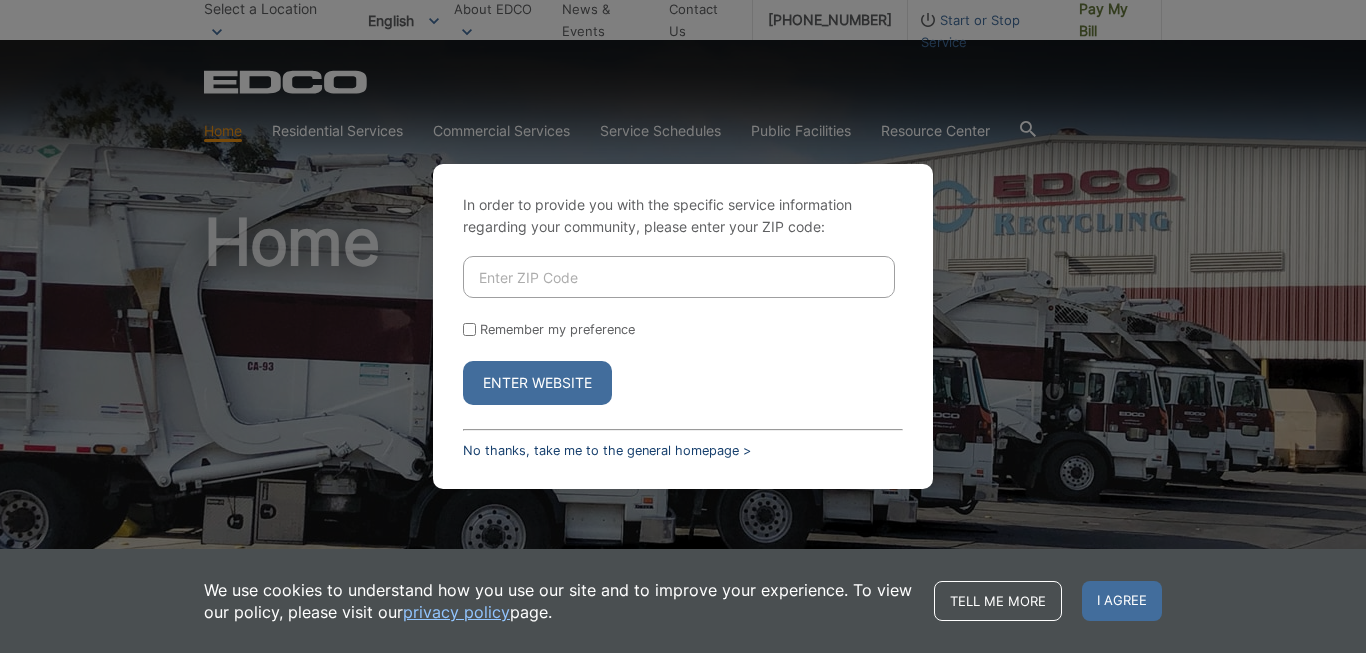 click on "No thanks, take me to the general homepage >" at bounding box center [607, 450] 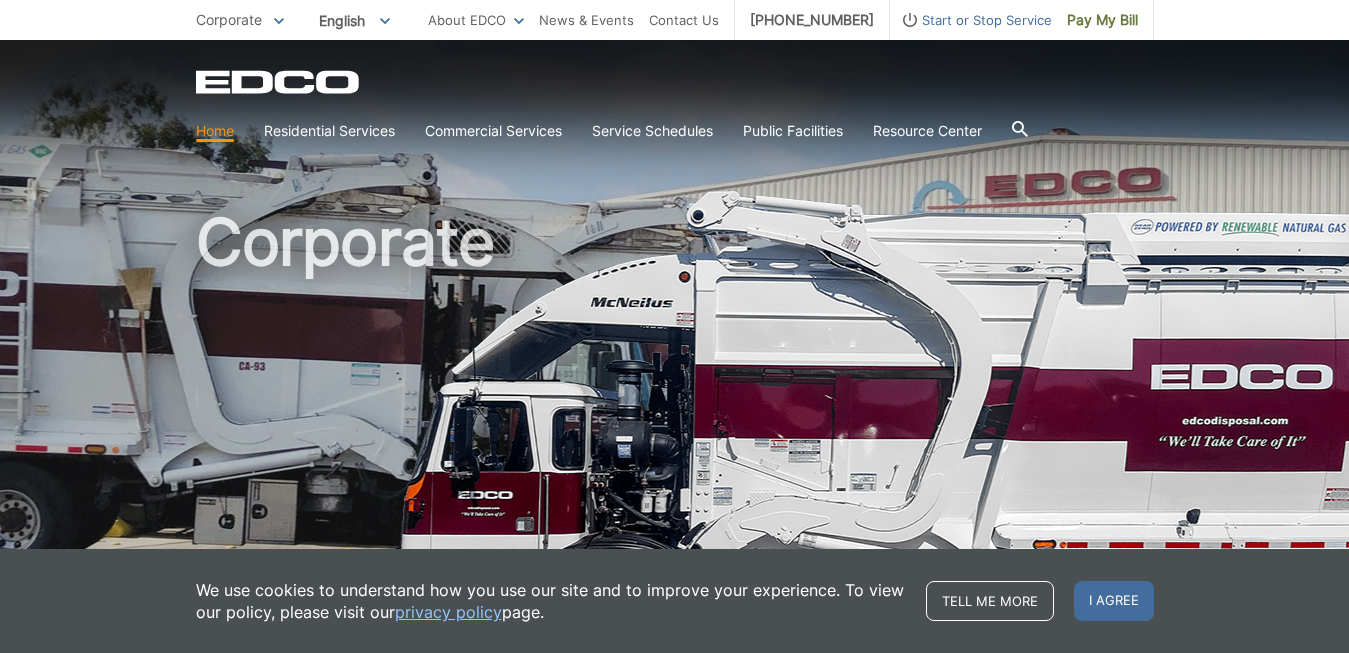 scroll, scrollTop: 0, scrollLeft: 0, axis: both 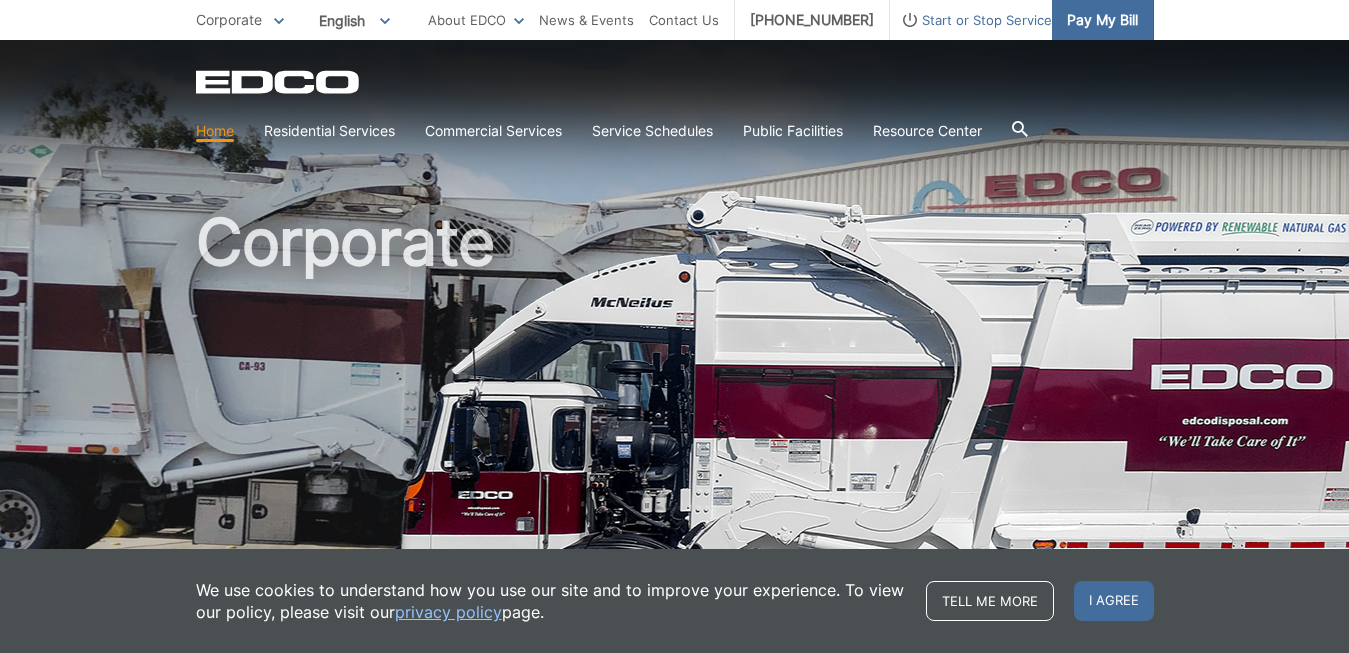 click on "Pay My Bill" at bounding box center [1102, 20] 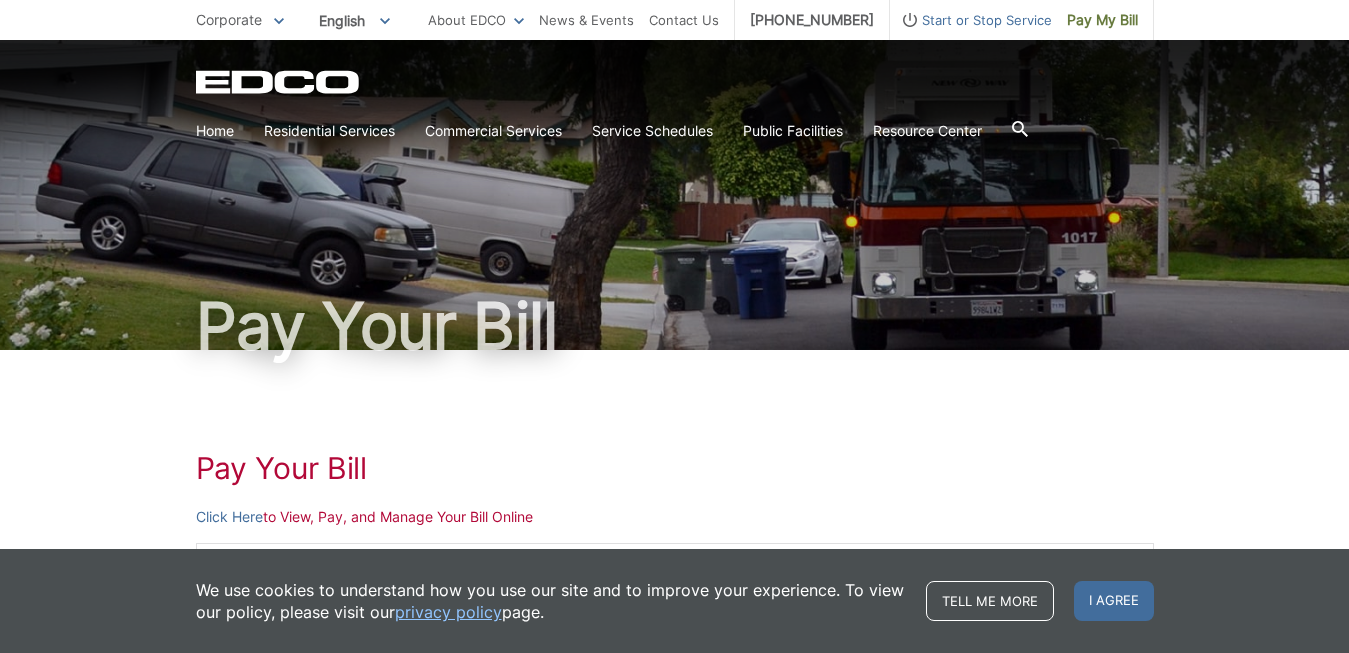 scroll, scrollTop: 0, scrollLeft: 0, axis: both 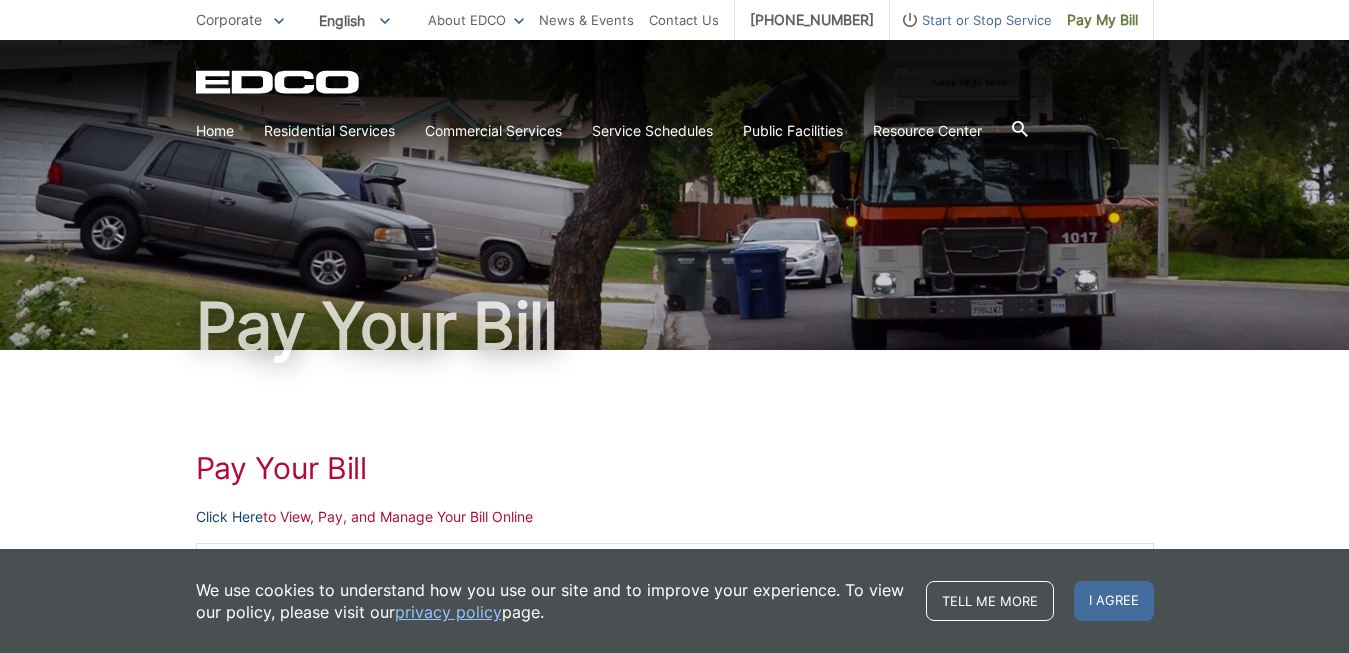 click on "Click Here" at bounding box center [229, 517] 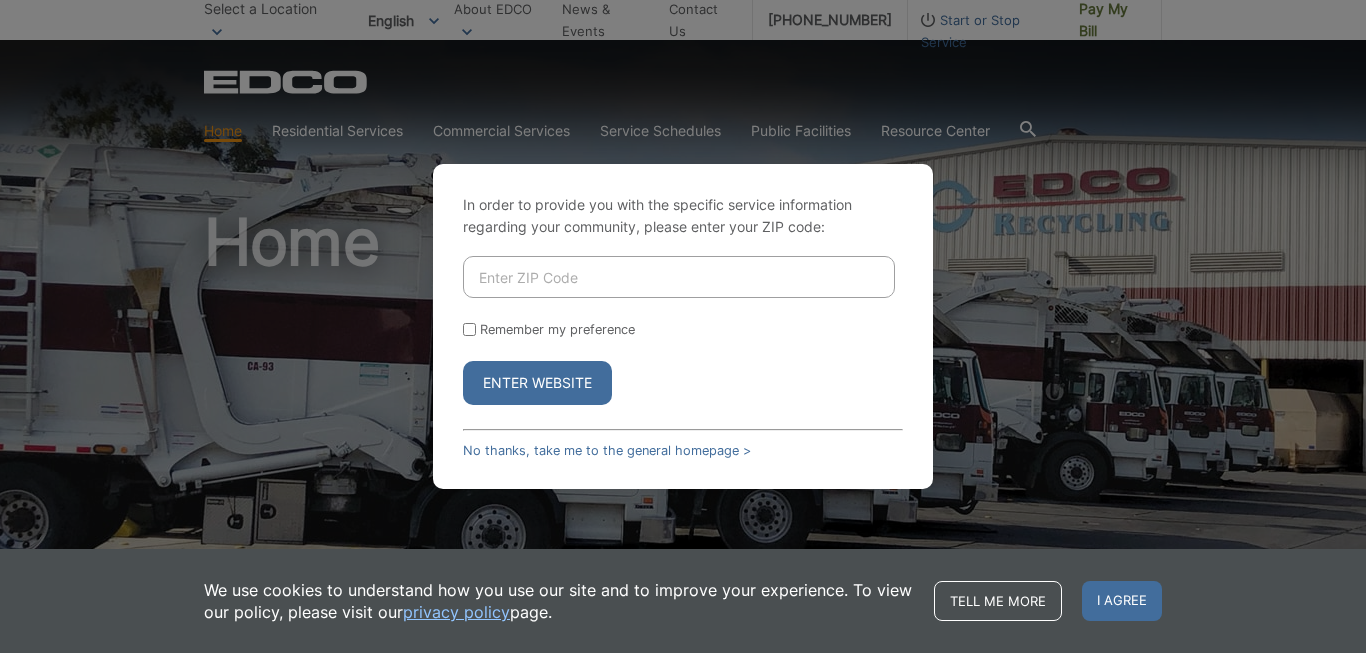scroll, scrollTop: 0, scrollLeft: 0, axis: both 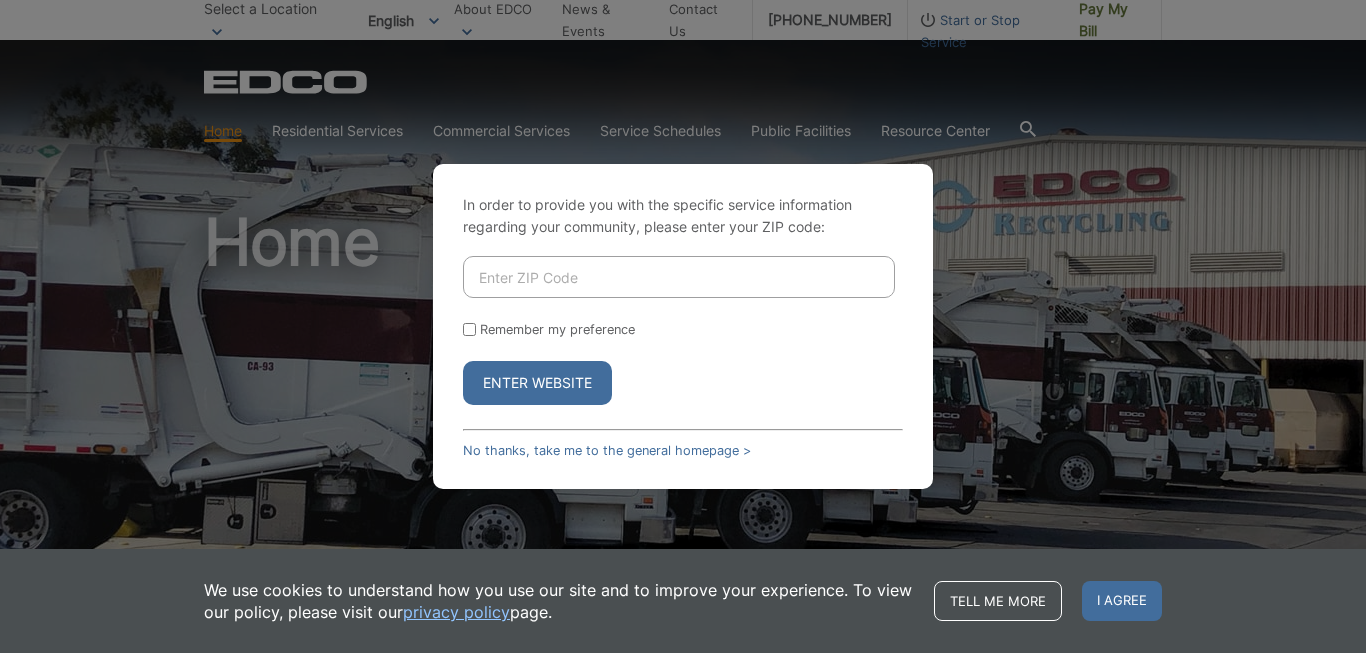 click at bounding box center (679, 277) 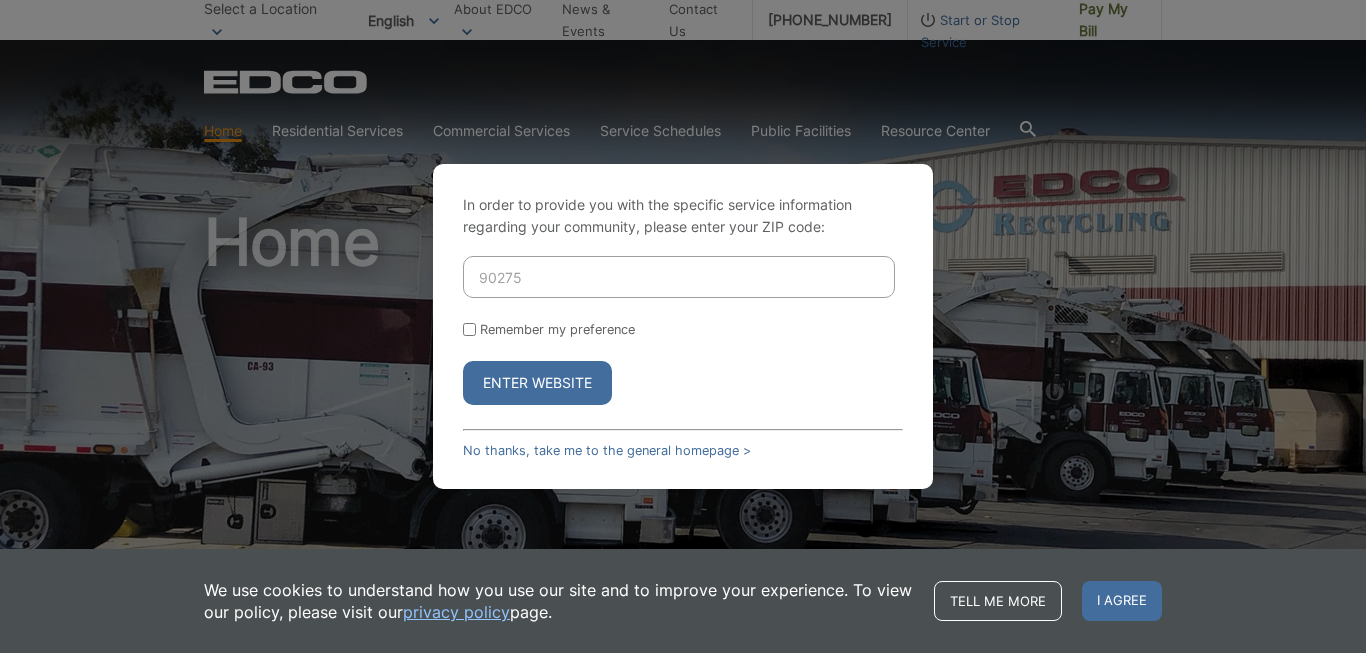 type on "90275" 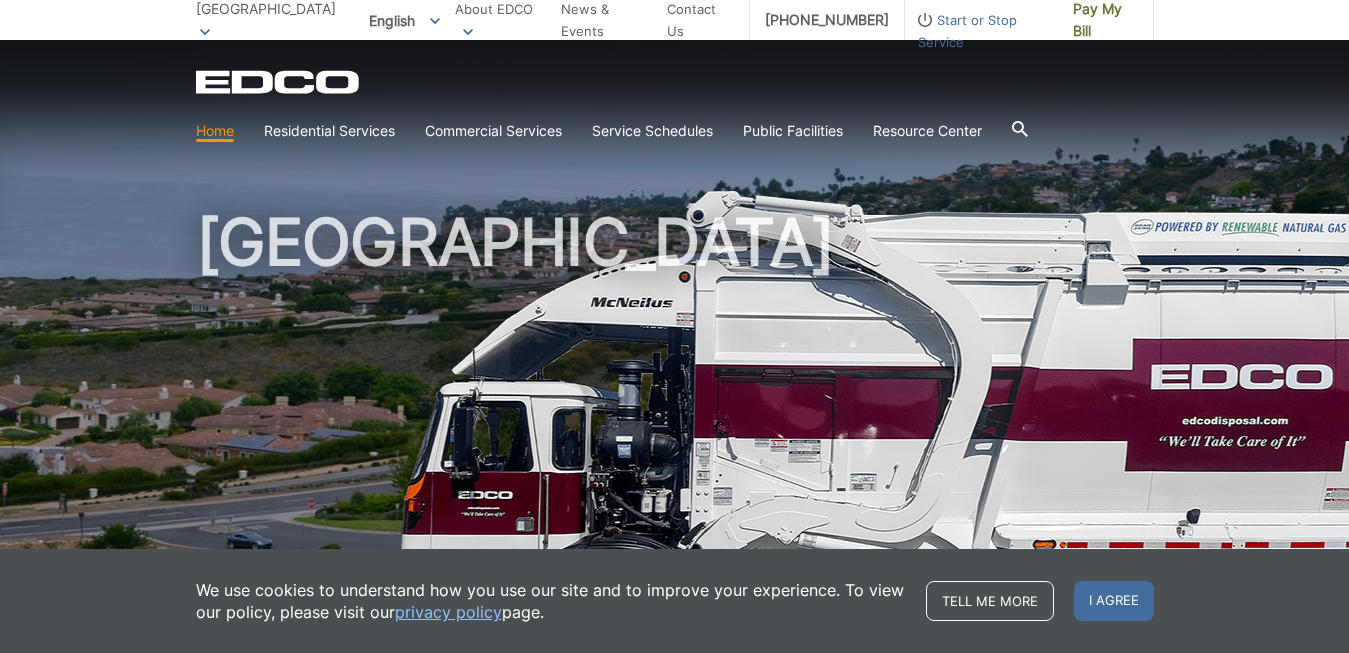 scroll, scrollTop: 0, scrollLeft: 0, axis: both 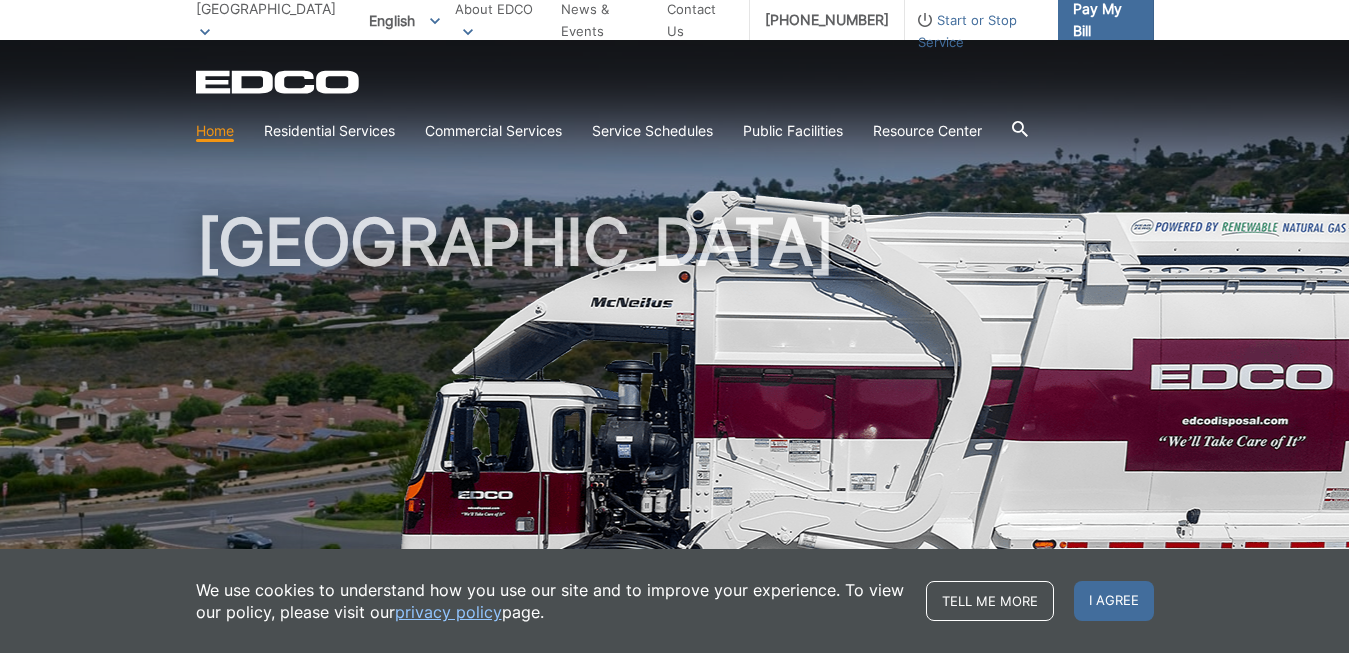 click on "Pay My Bill" at bounding box center (1106, 20) 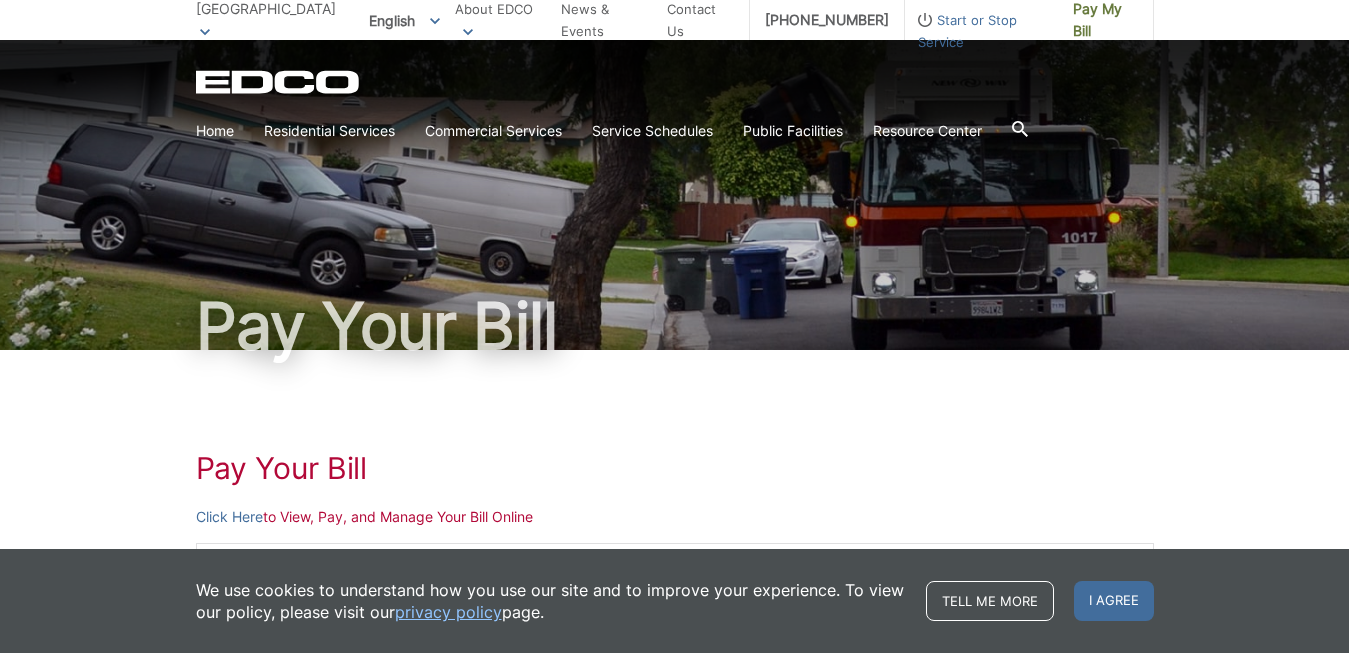 scroll, scrollTop: 0, scrollLeft: 0, axis: both 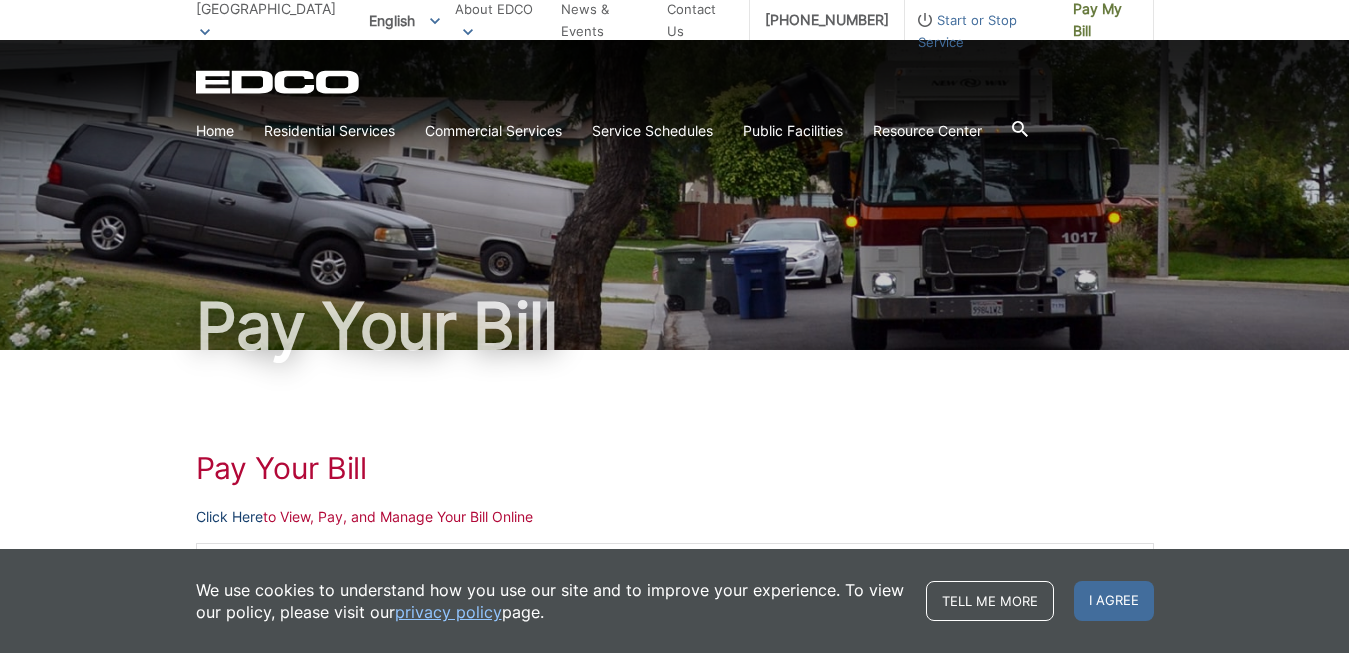 click on "Click Here" at bounding box center (229, 517) 